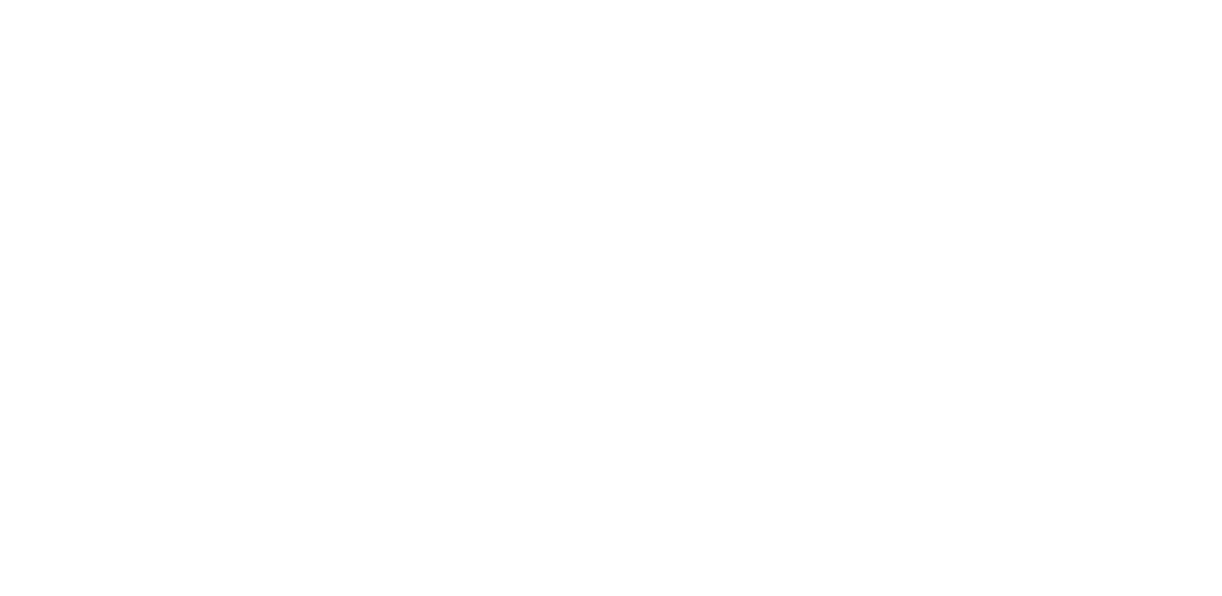 scroll, scrollTop: 0, scrollLeft: 0, axis: both 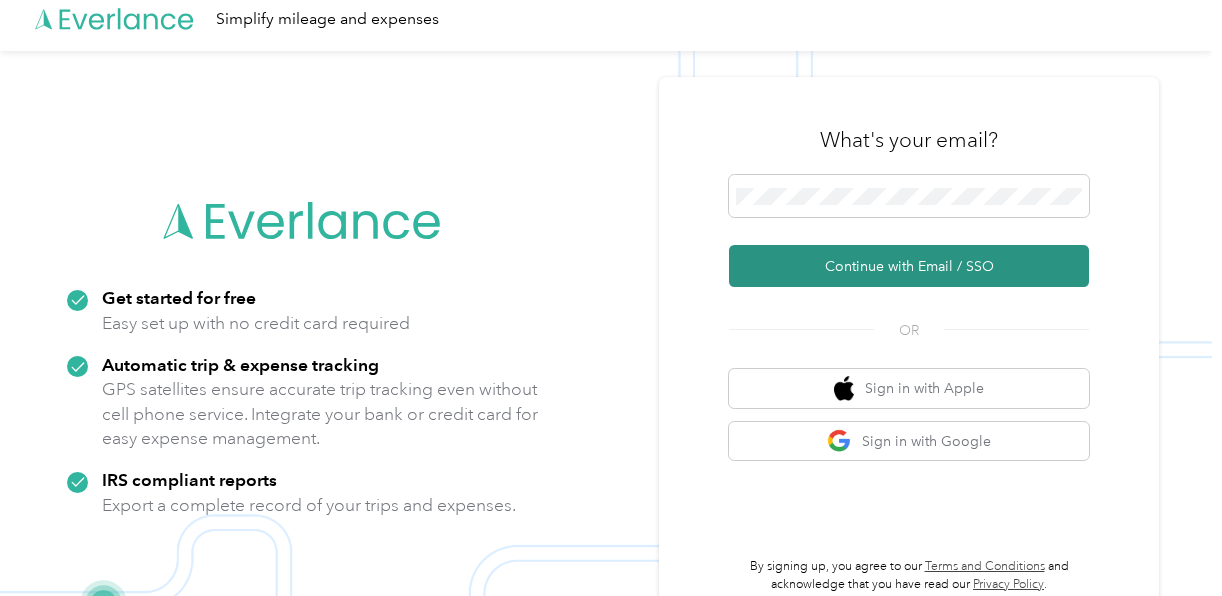 click on "Continue with Email / SSO" at bounding box center (909, 266) 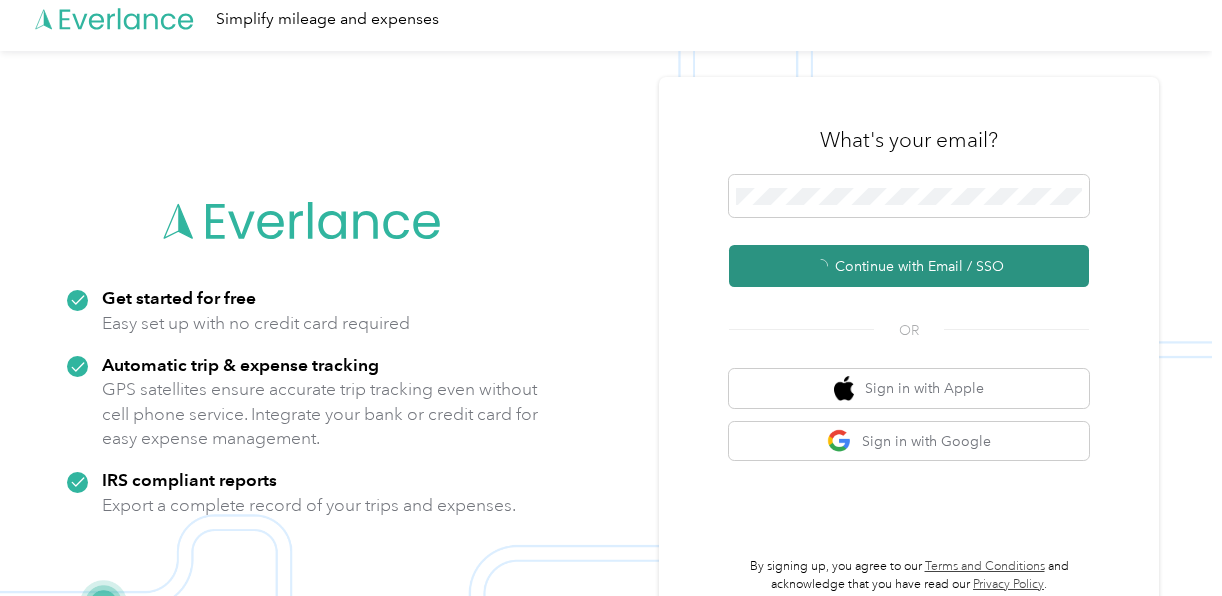 scroll, scrollTop: 0, scrollLeft: 0, axis: both 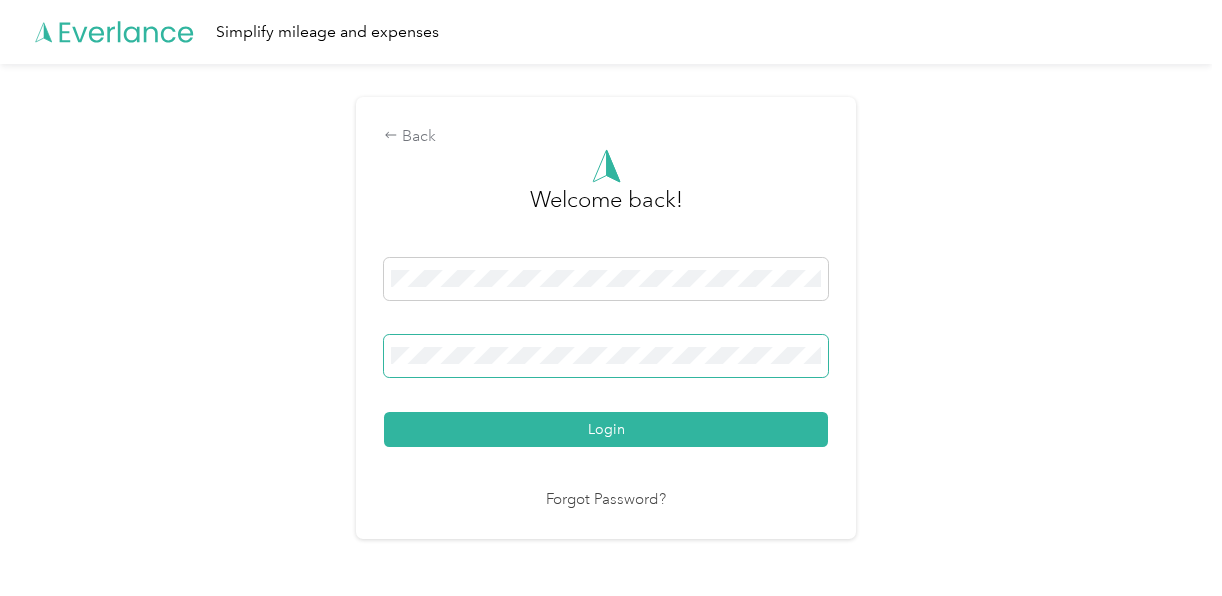 click at bounding box center [606, 356] 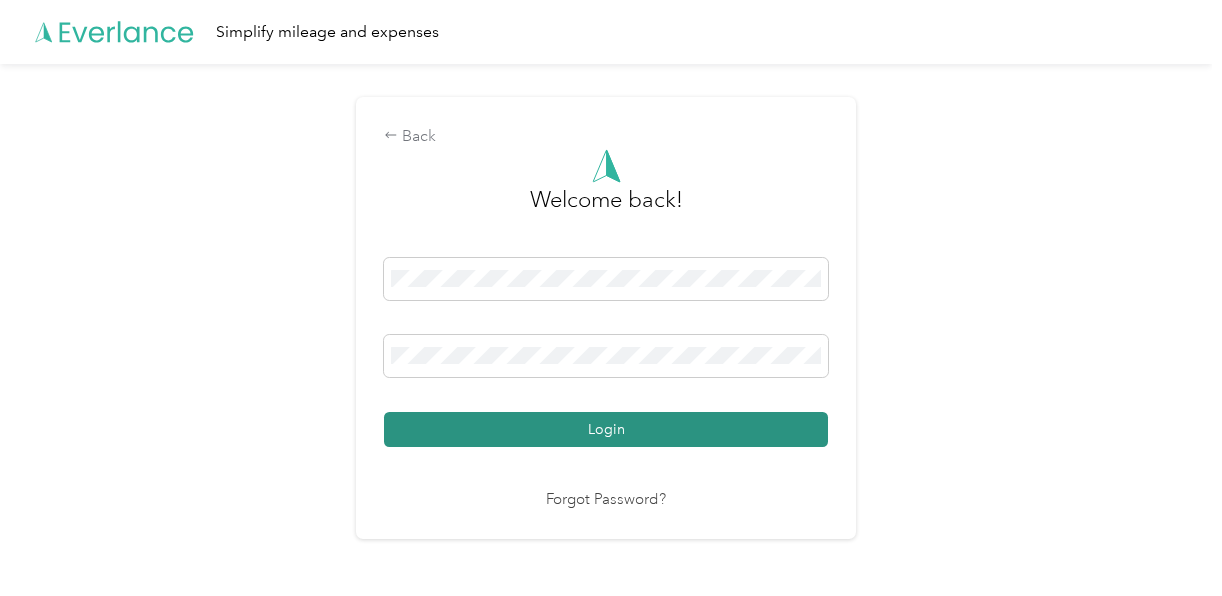 click on "Login" at bounding box center [606, 429] 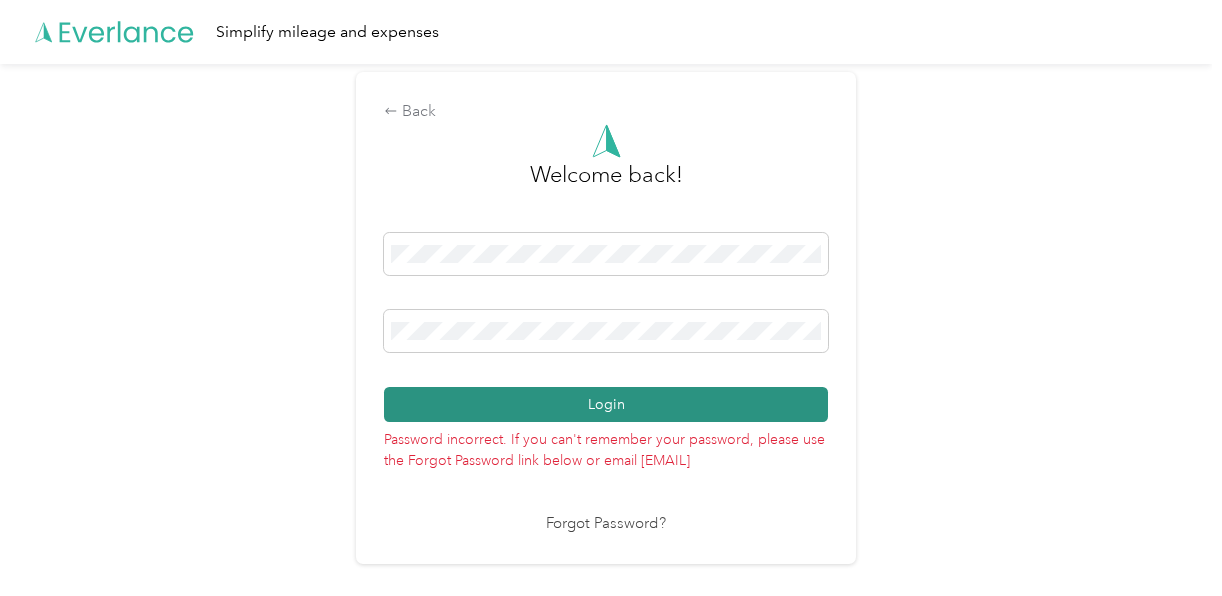 click on "Login" at bounding box center [606, 404] 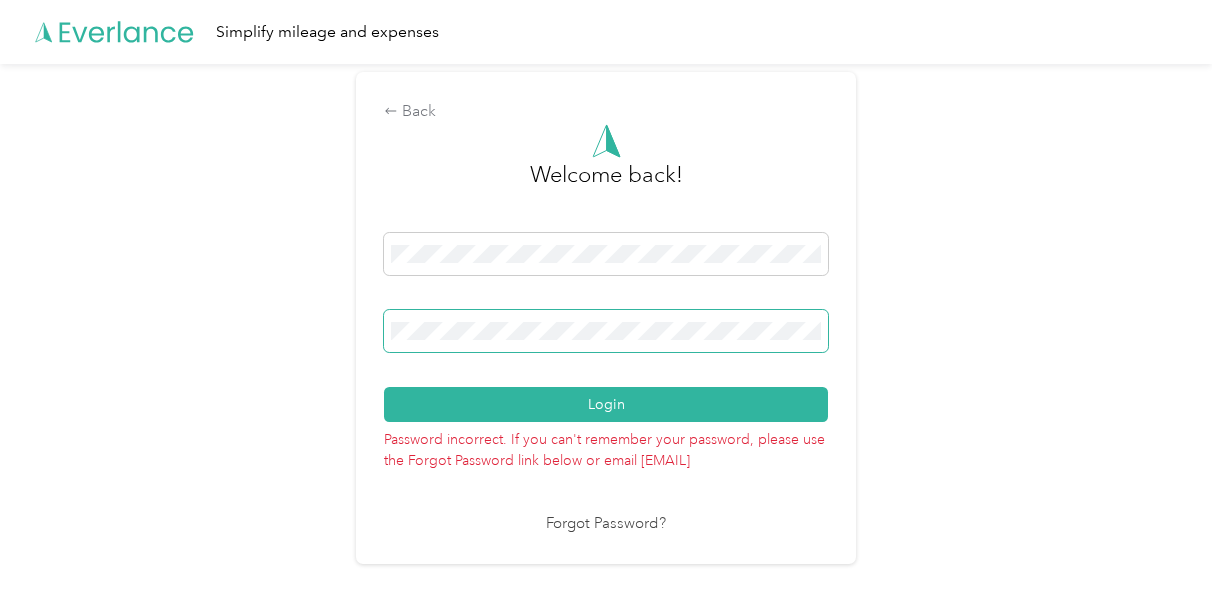 click at bounding box center [606, 331] 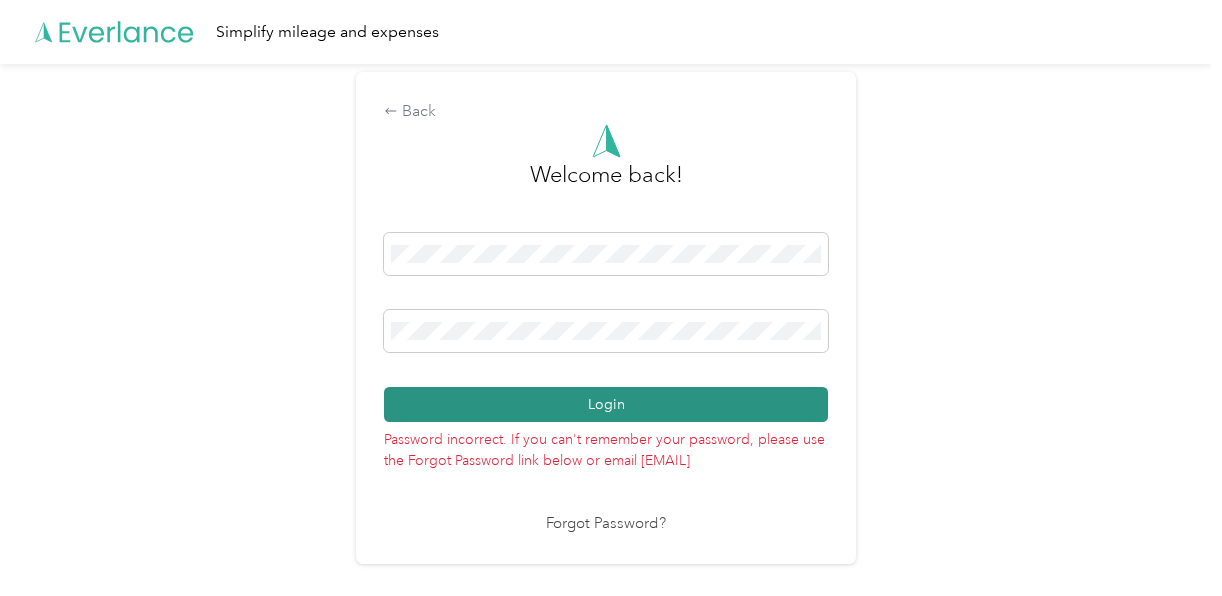 click on "Login" at bounding box center [606, 404] 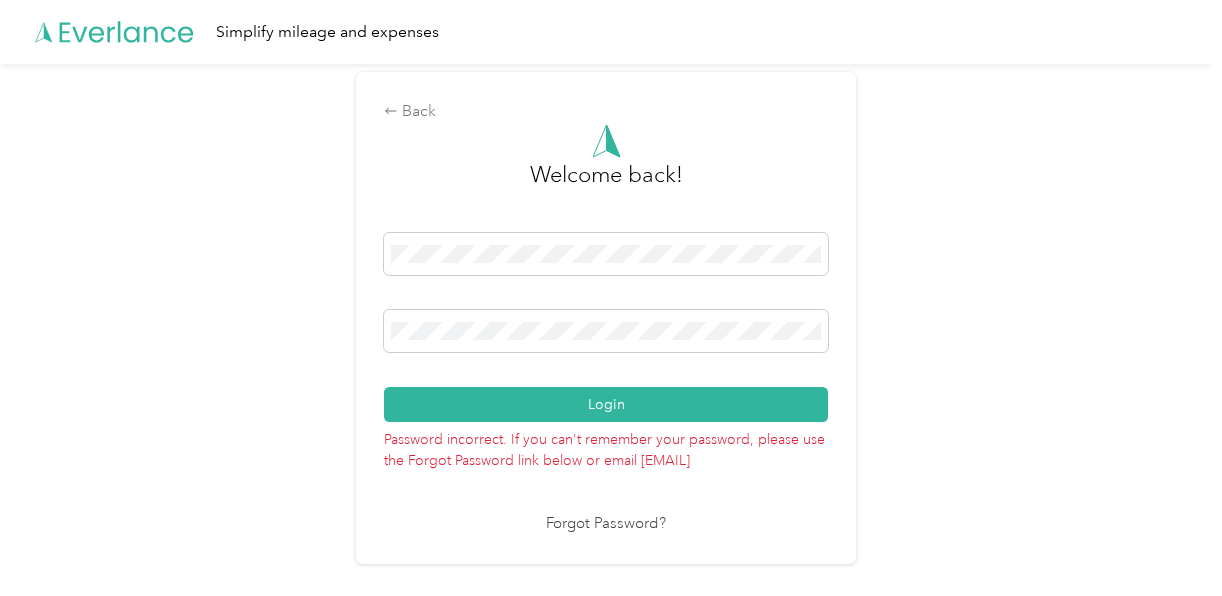 click on "Login" at bounding box center [606, 327] 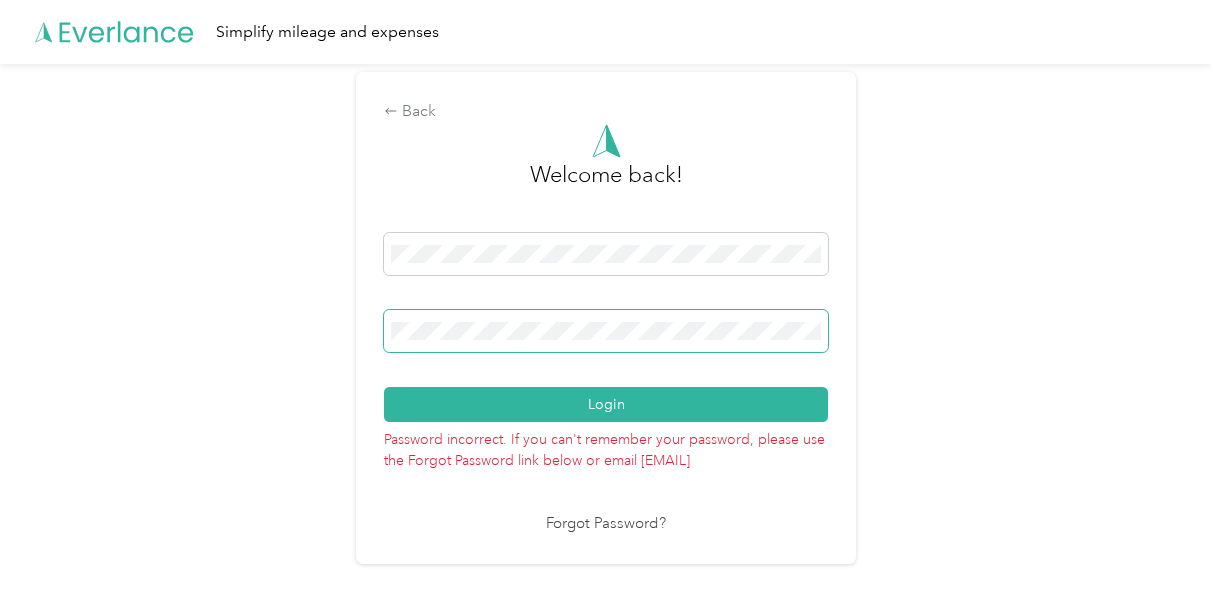 click on "Login" at bounding box center [606, 404] 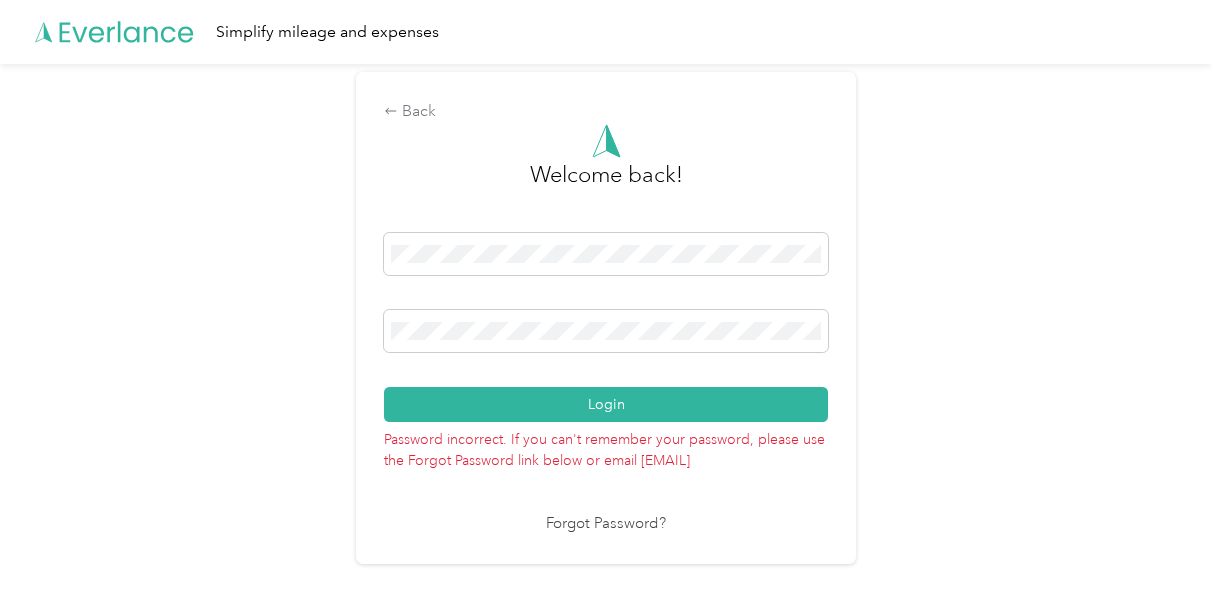 click 